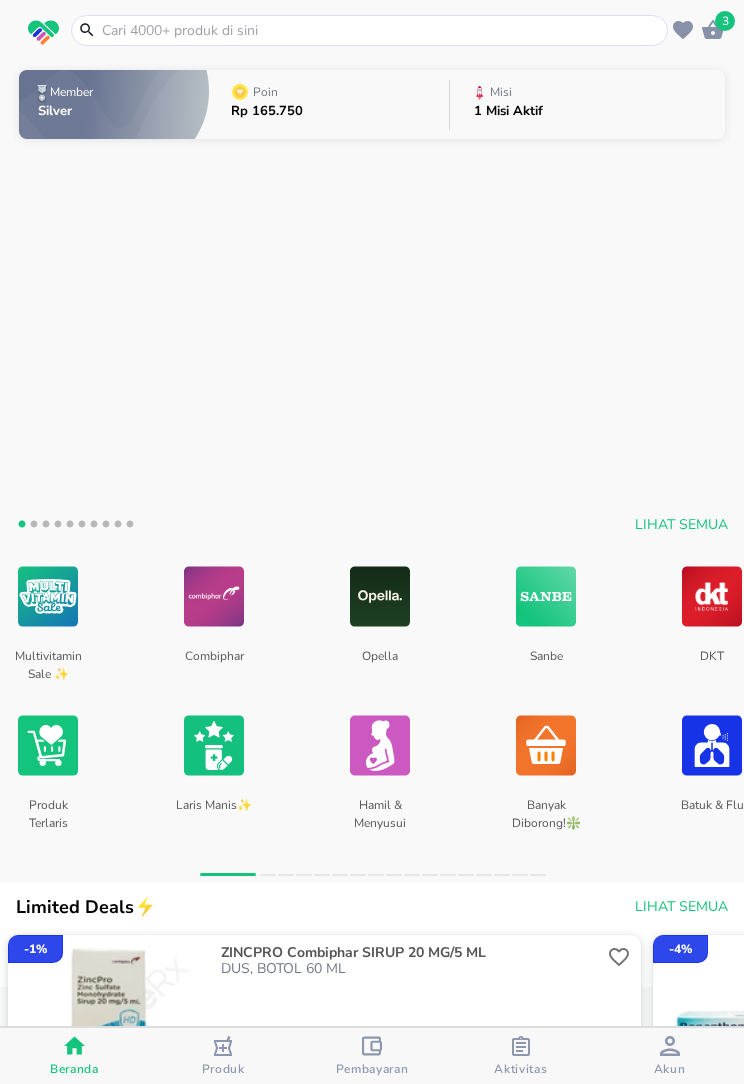 scroll, scrollTop: 0, scrollLeft: 0, axis: both 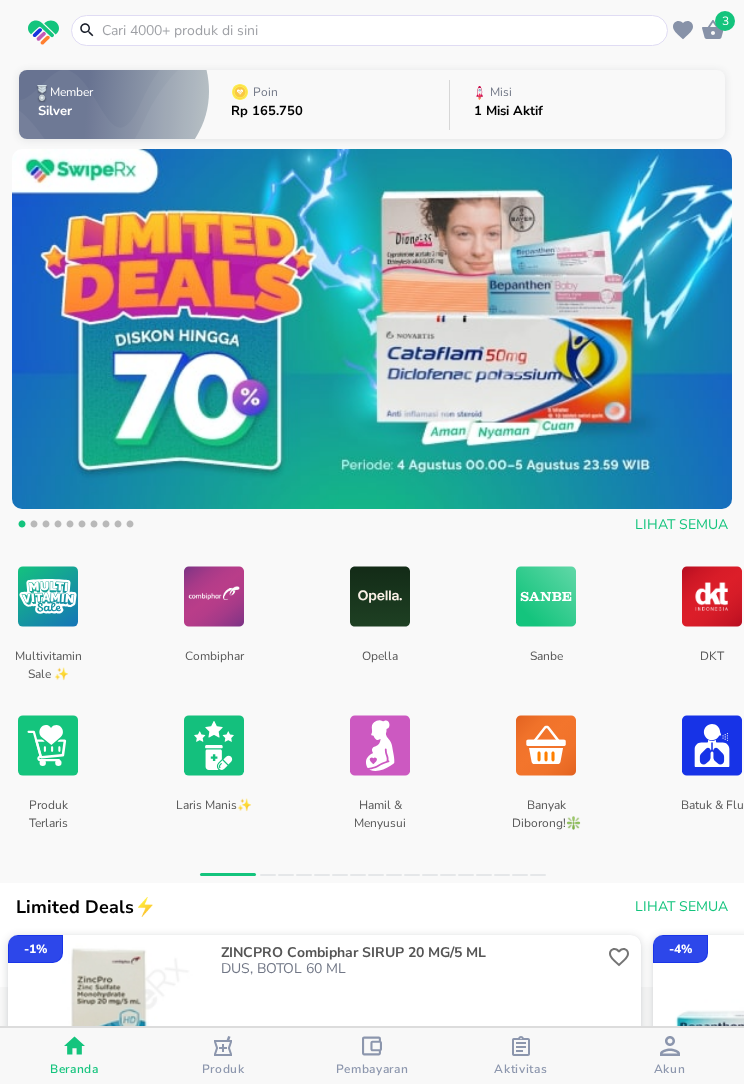 click on "Rp 165.750" at bounding box center [267, 111] 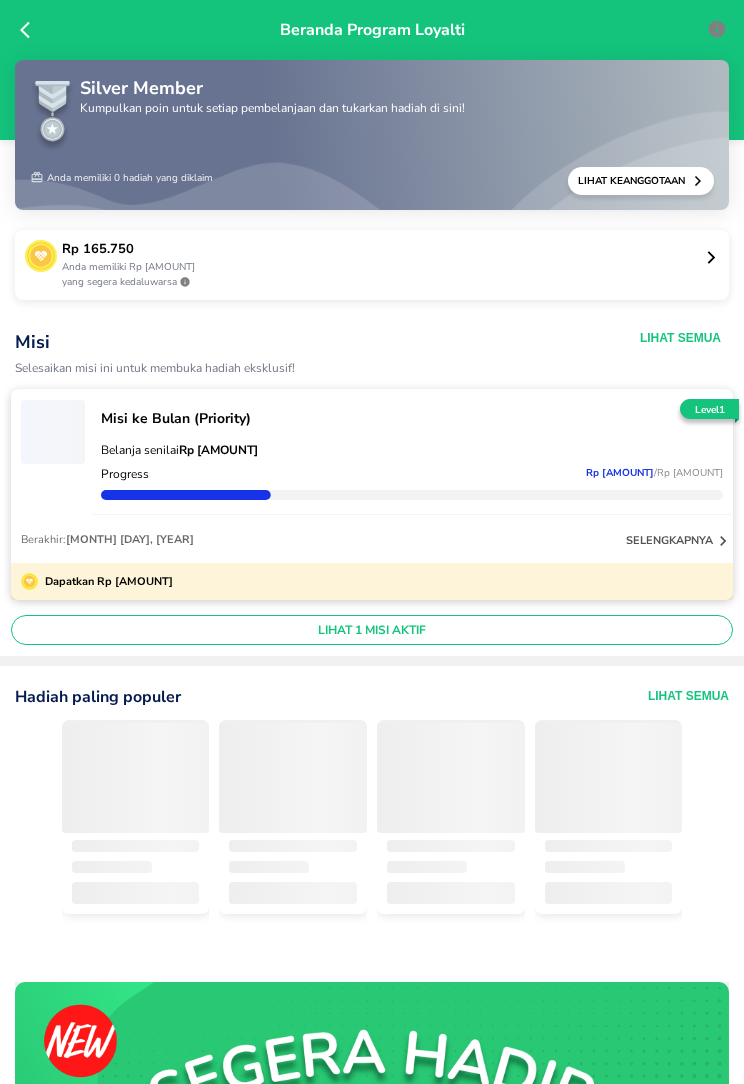 click on "yang segera kedaluwarsa" at bounding box center (383, 282) 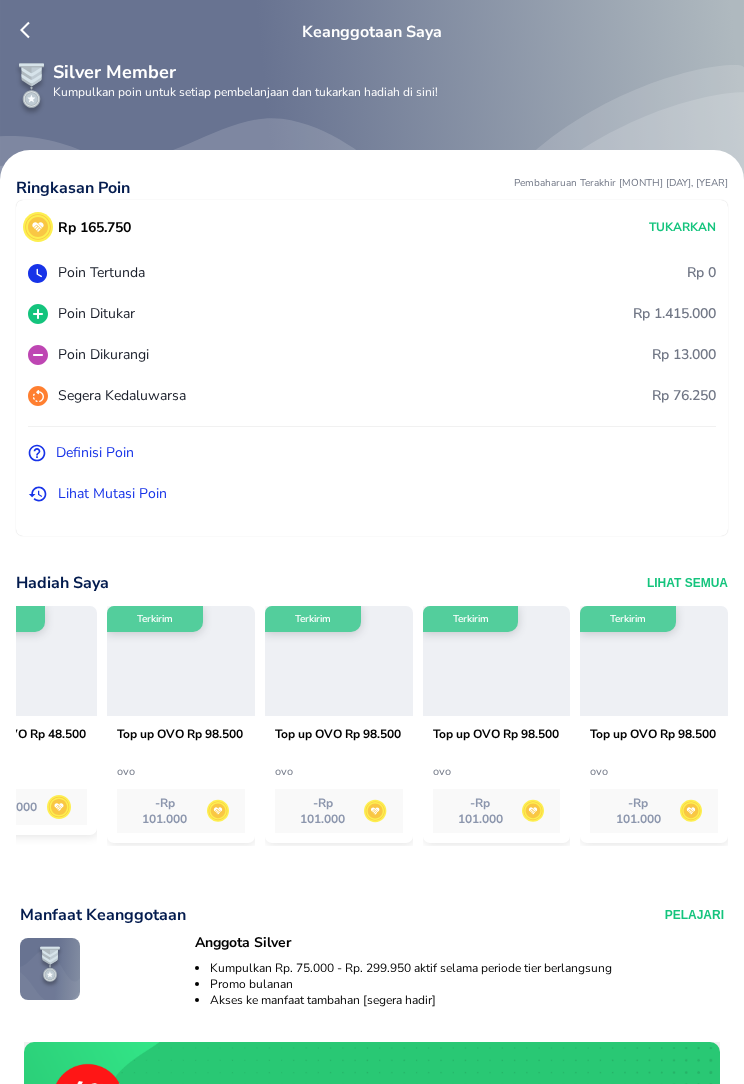 scroll, scrollTop: 0, scrollLeft: 861, axis: horizontal 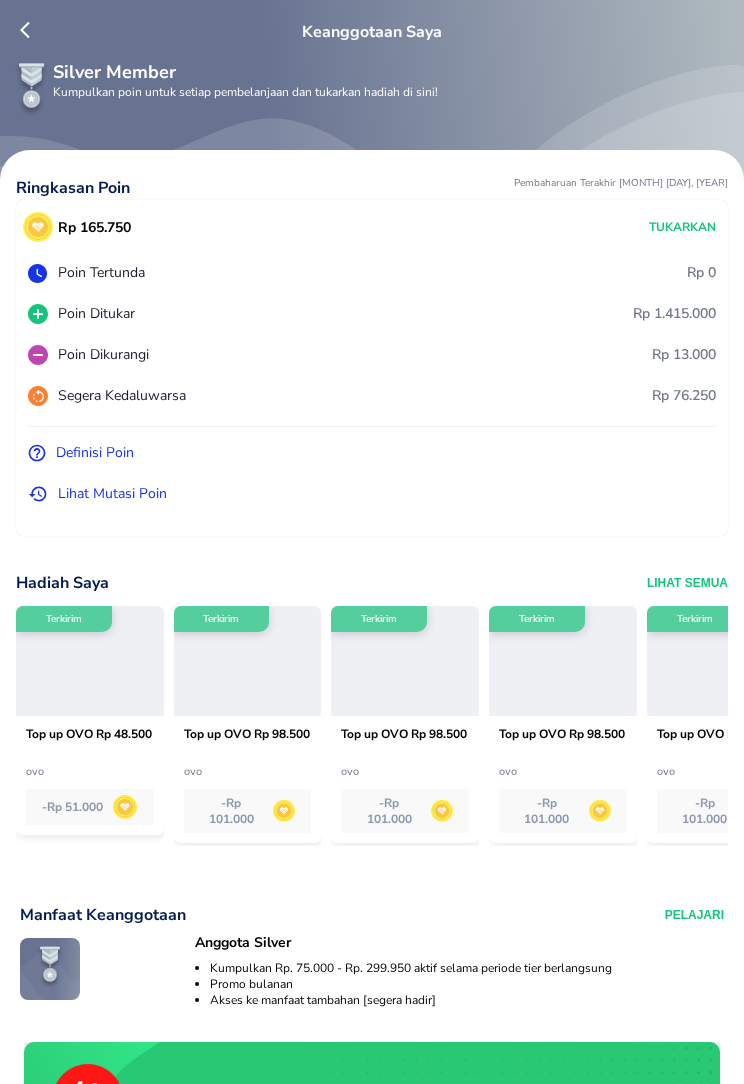 click on "Tukarkan" at bounding box center (682, 227) 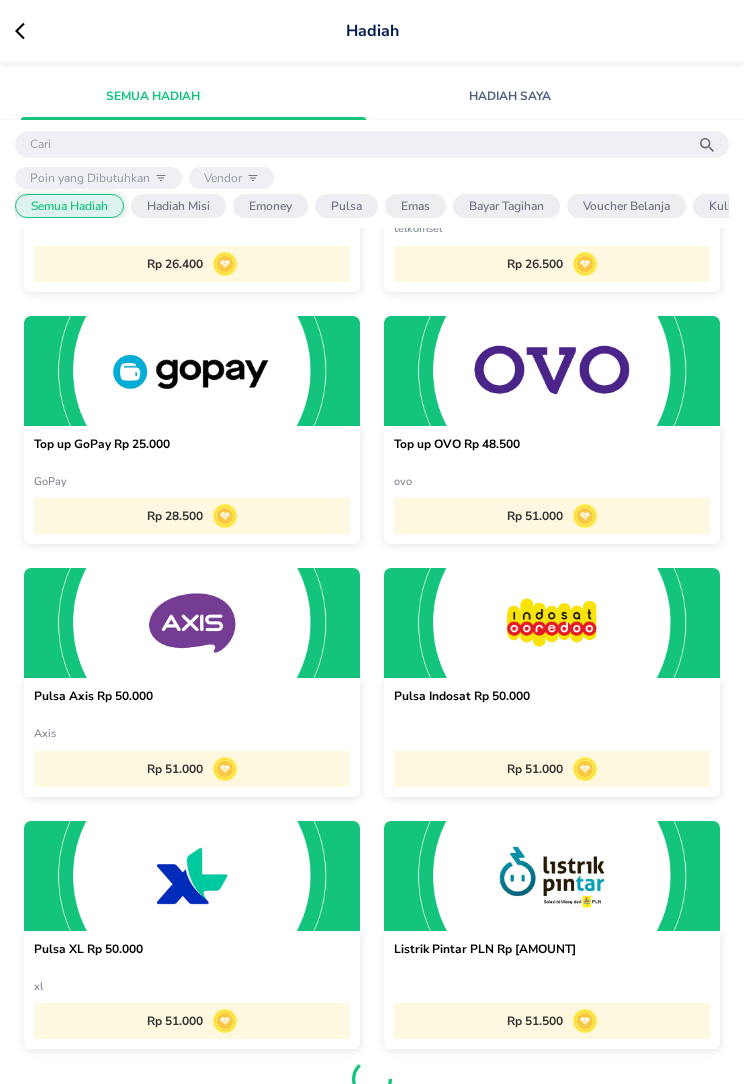scroll, scrollTop: 1679, scrollLeft: 0, axis: vertical 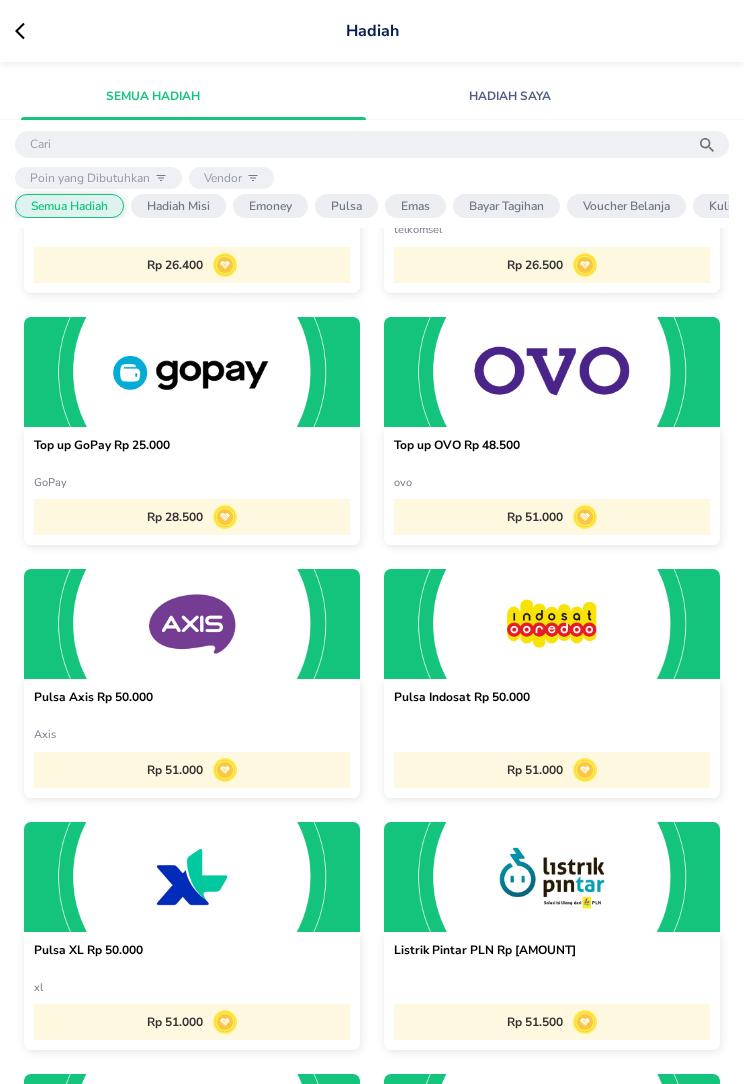 click 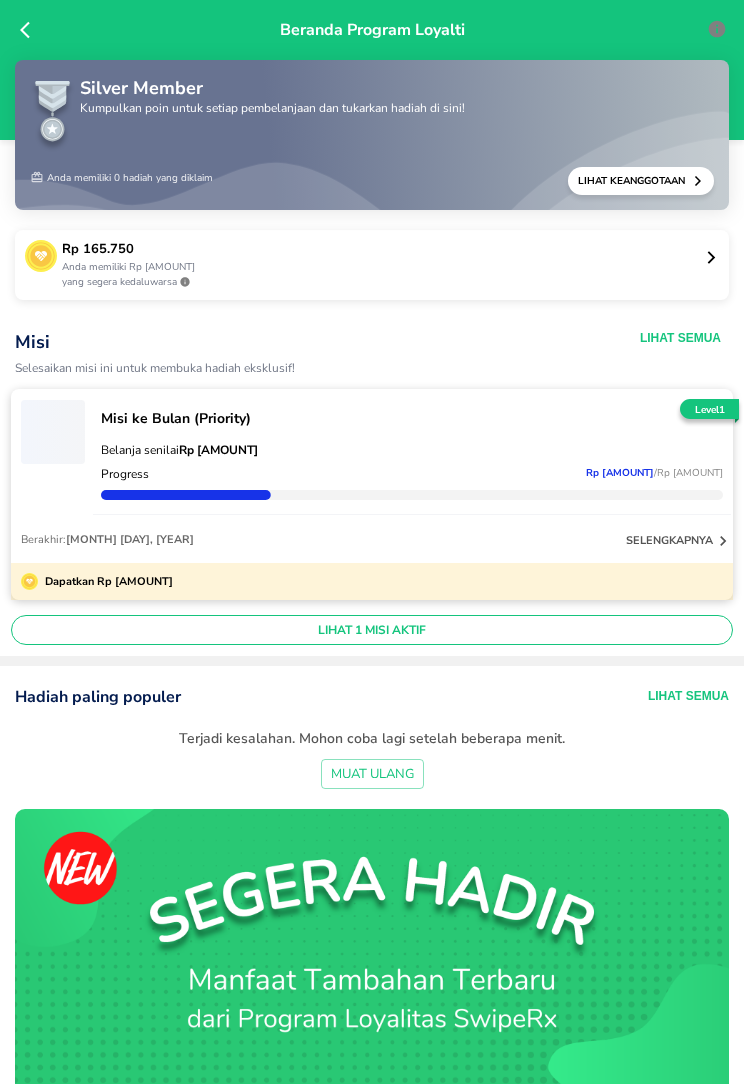 click on "‌ Misi ke Bulan (Priority) Belanja senilai  Rp [AMOUNT] Progress Rp [AMOUNT]  /  Rp [AMOUNT]" at bounding box center (372, 453) 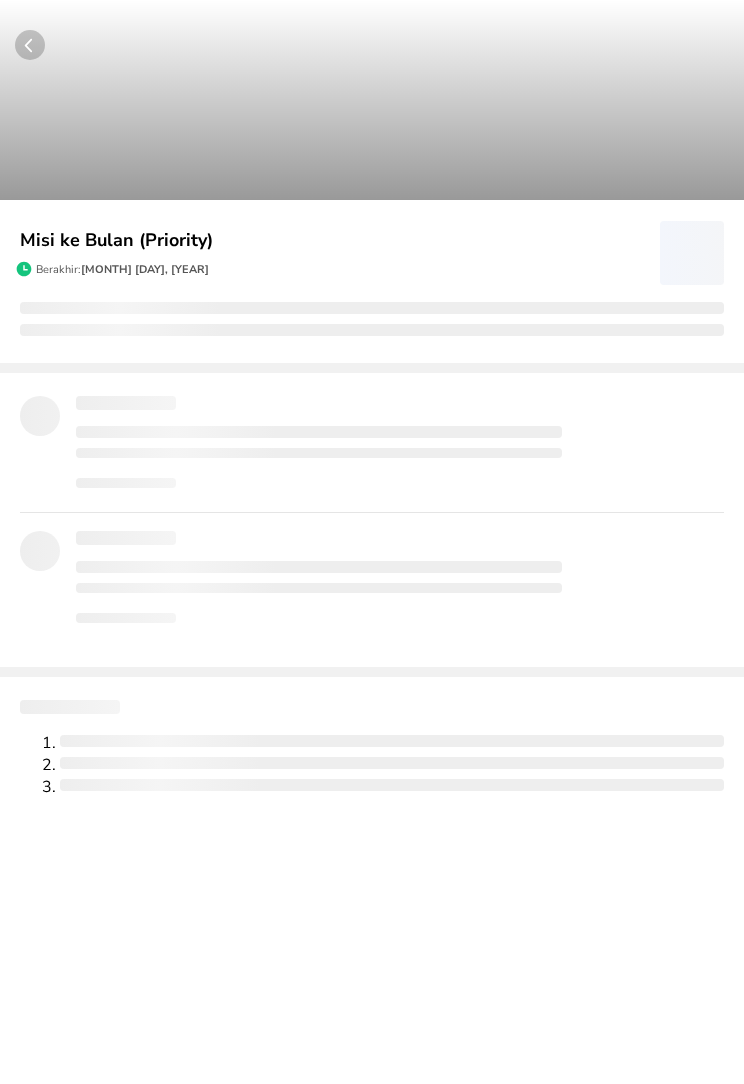 click 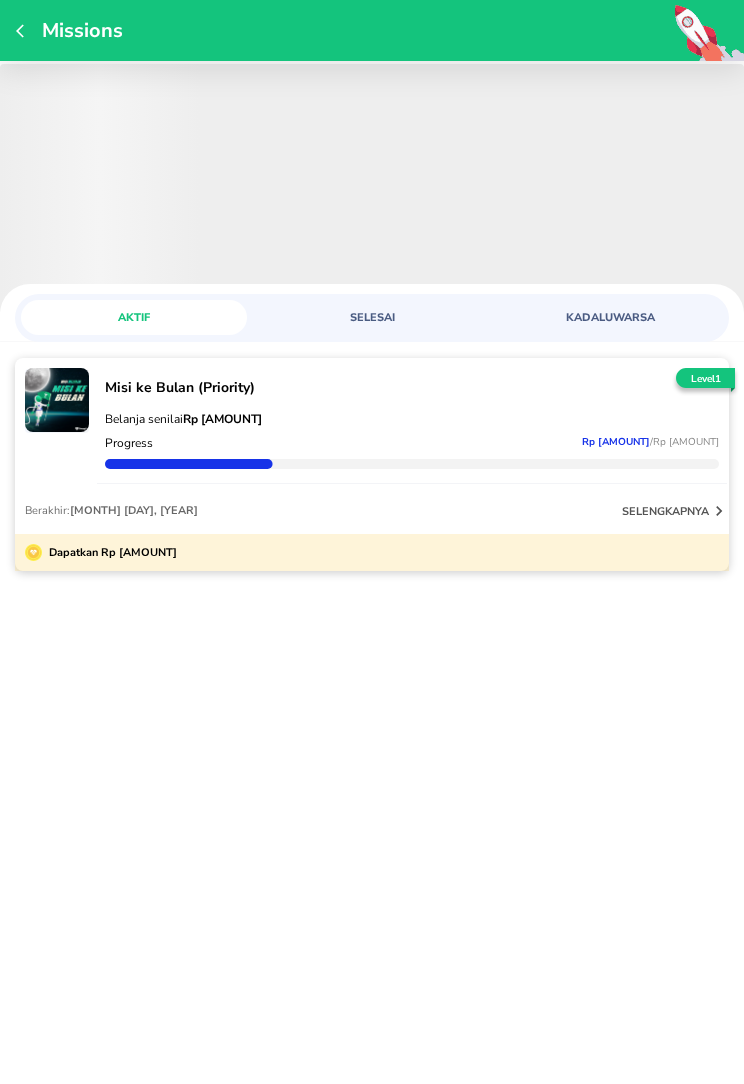 click 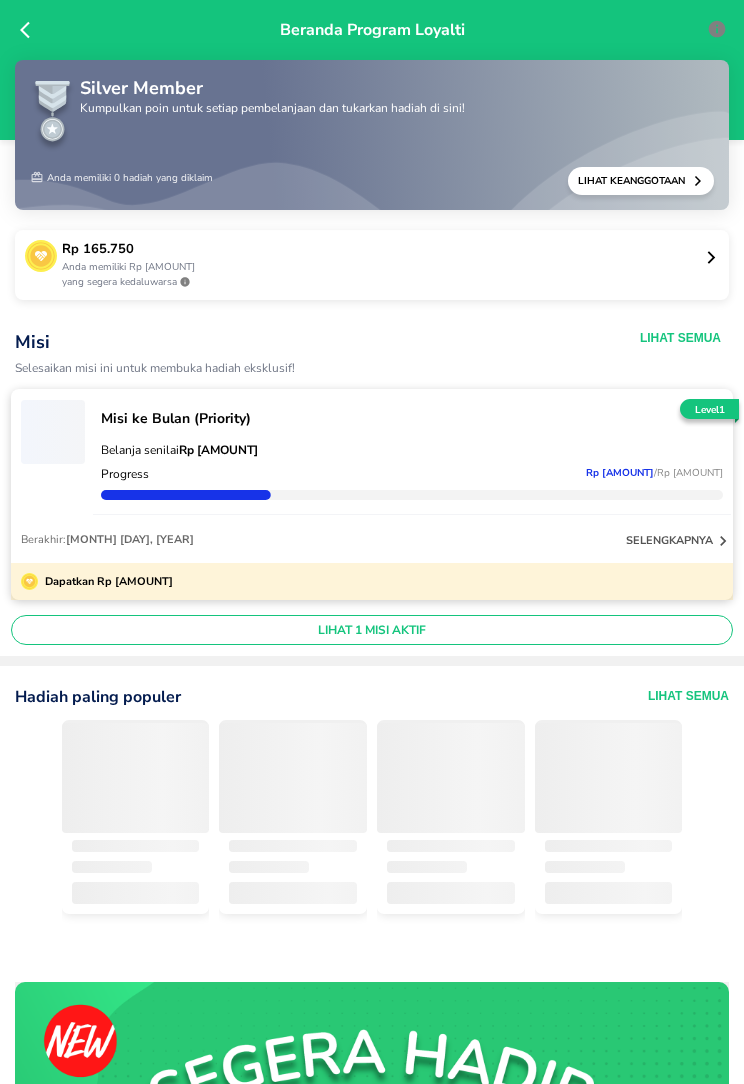 click on "Beranda Program Loyalti" at bounding box center [372, 70] 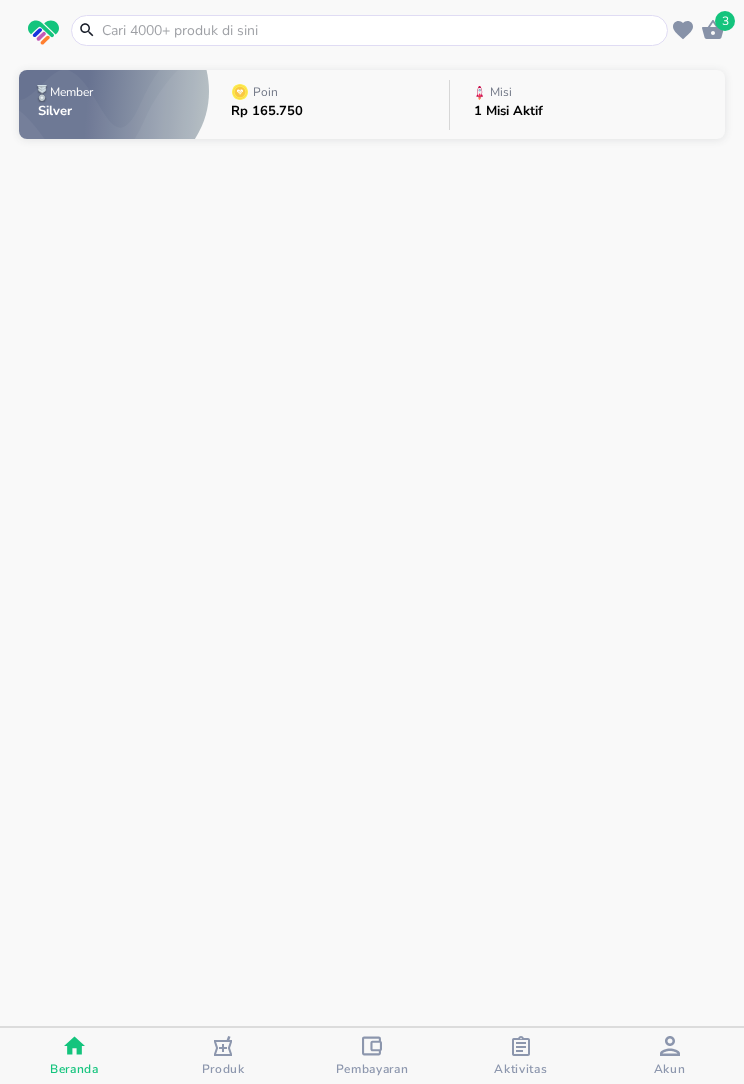 click at bounding box center [381, 30] 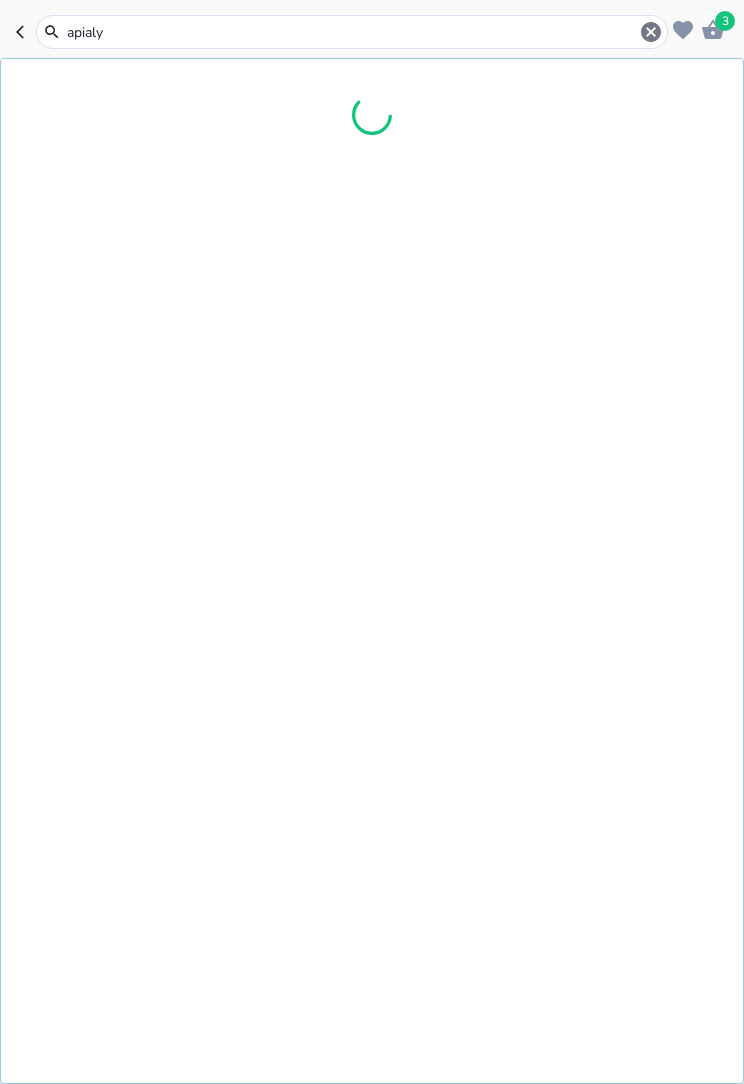 type on "apialys" 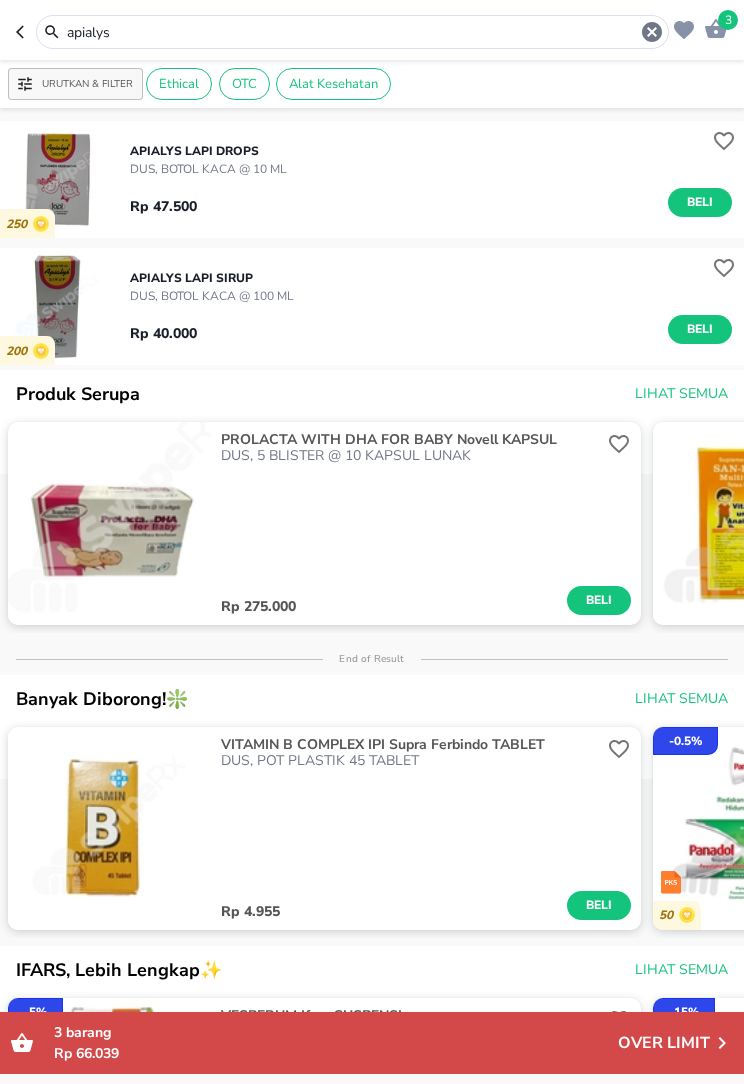 click 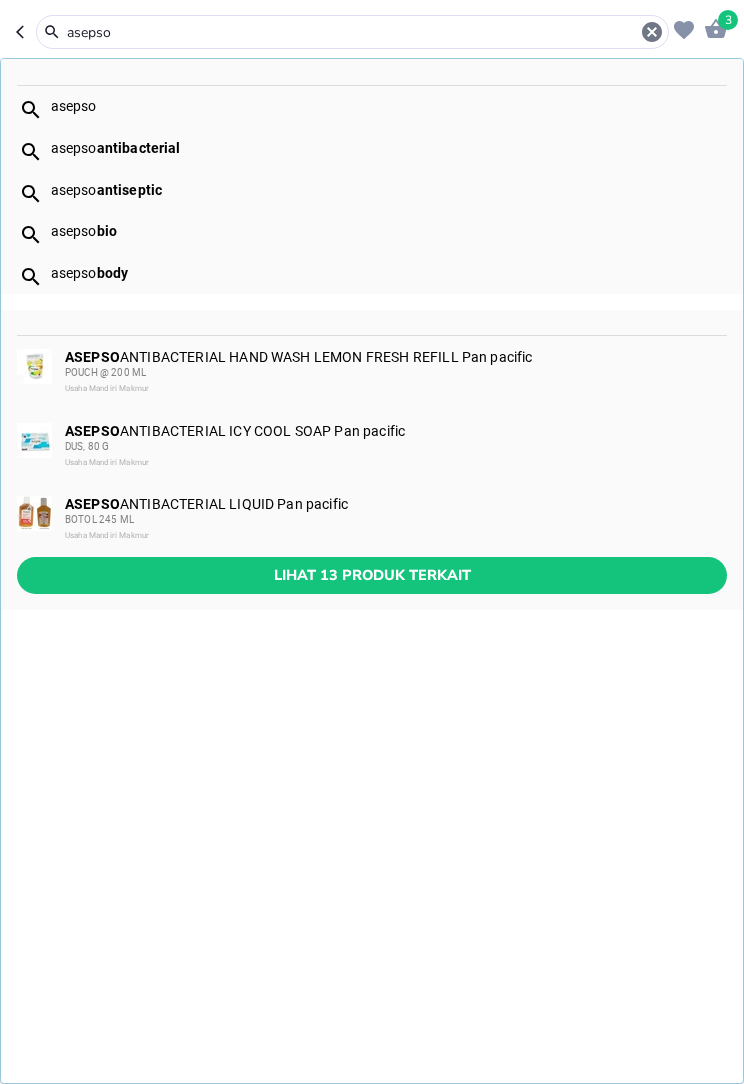 type on "asepso" 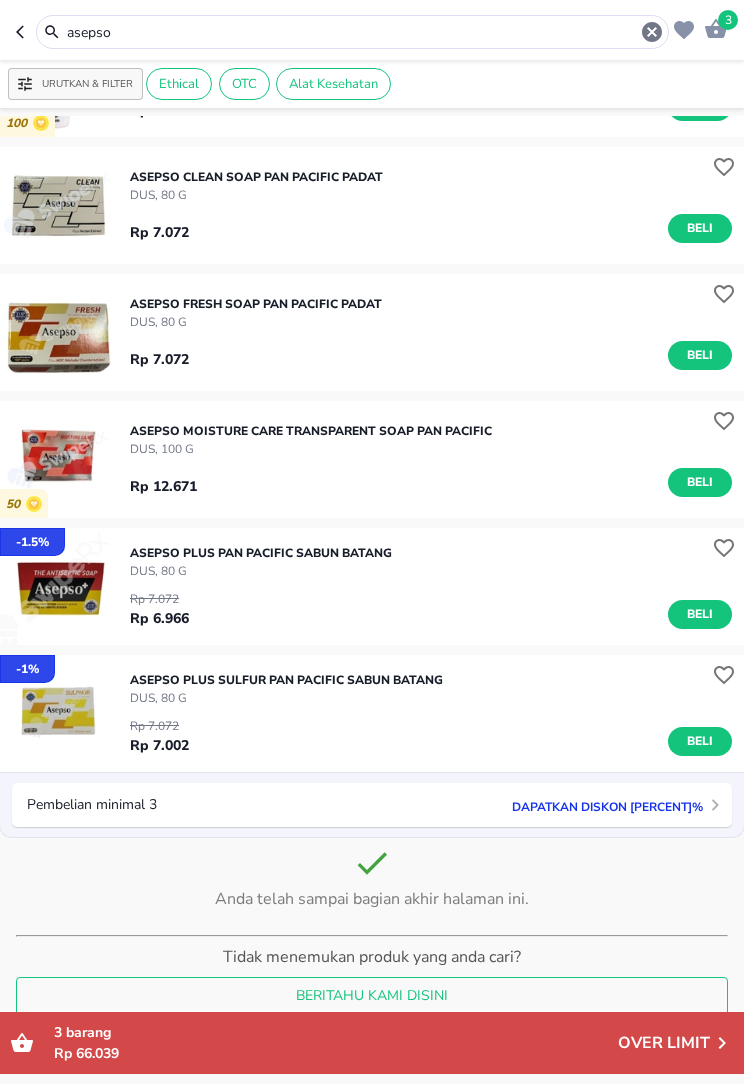 scroll, scrollTop: 989, scrollLeft: 0, axis: vertical 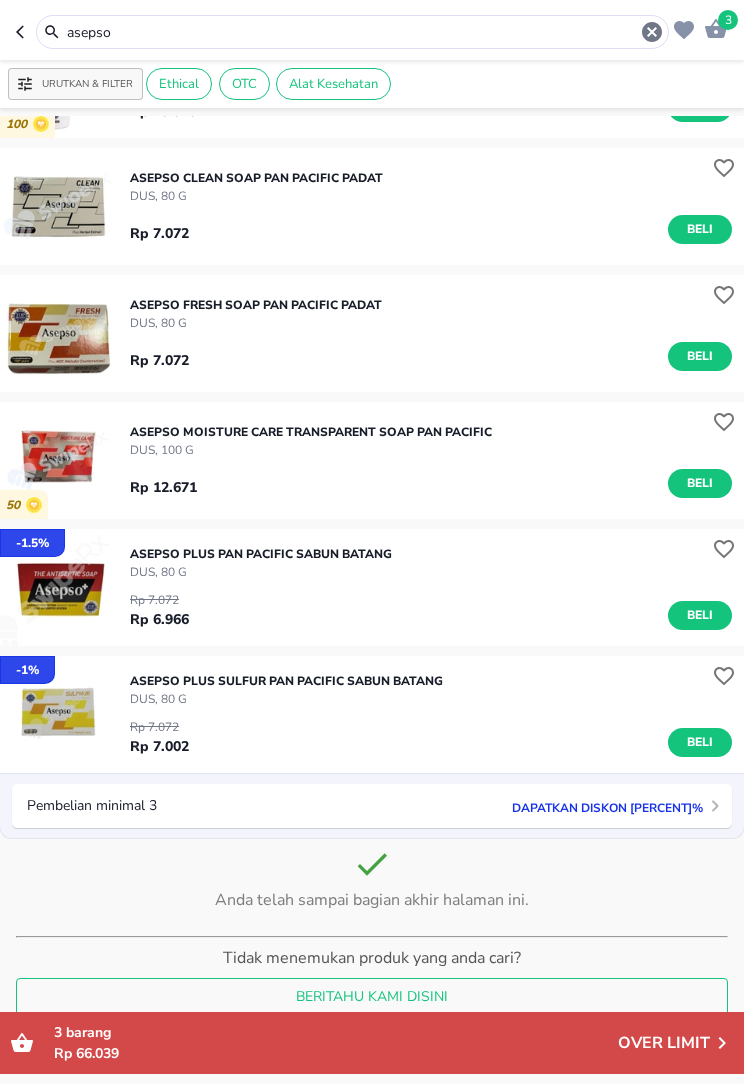click on "Beli" at bounding box center [700, 615] 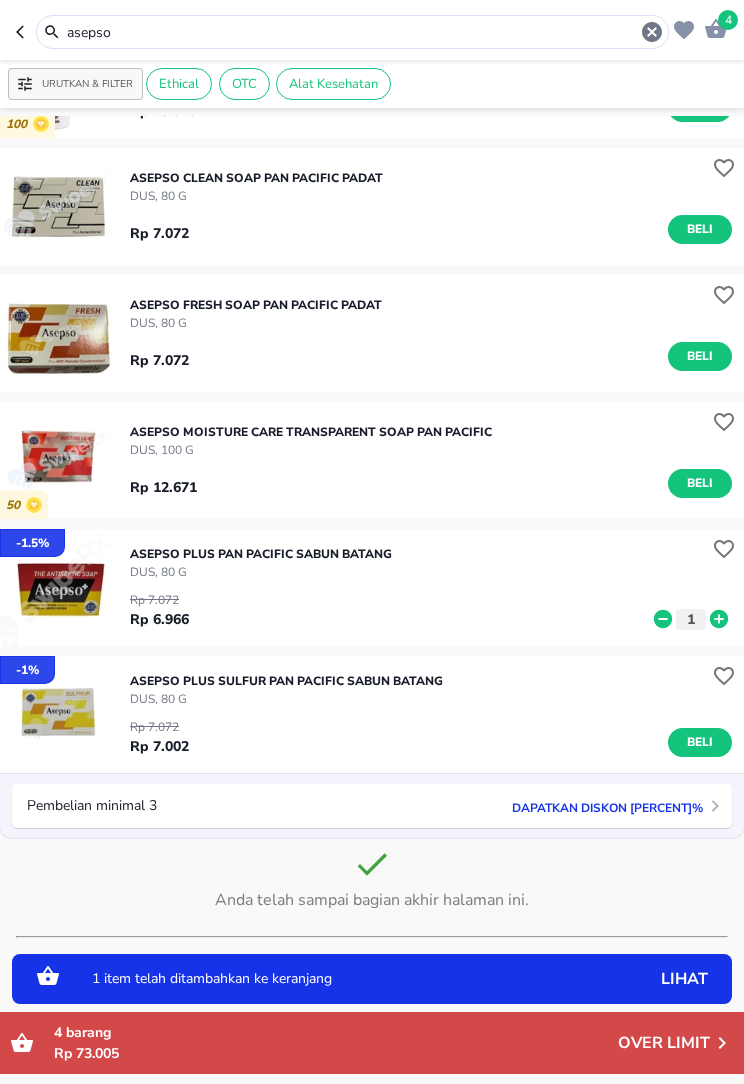 click 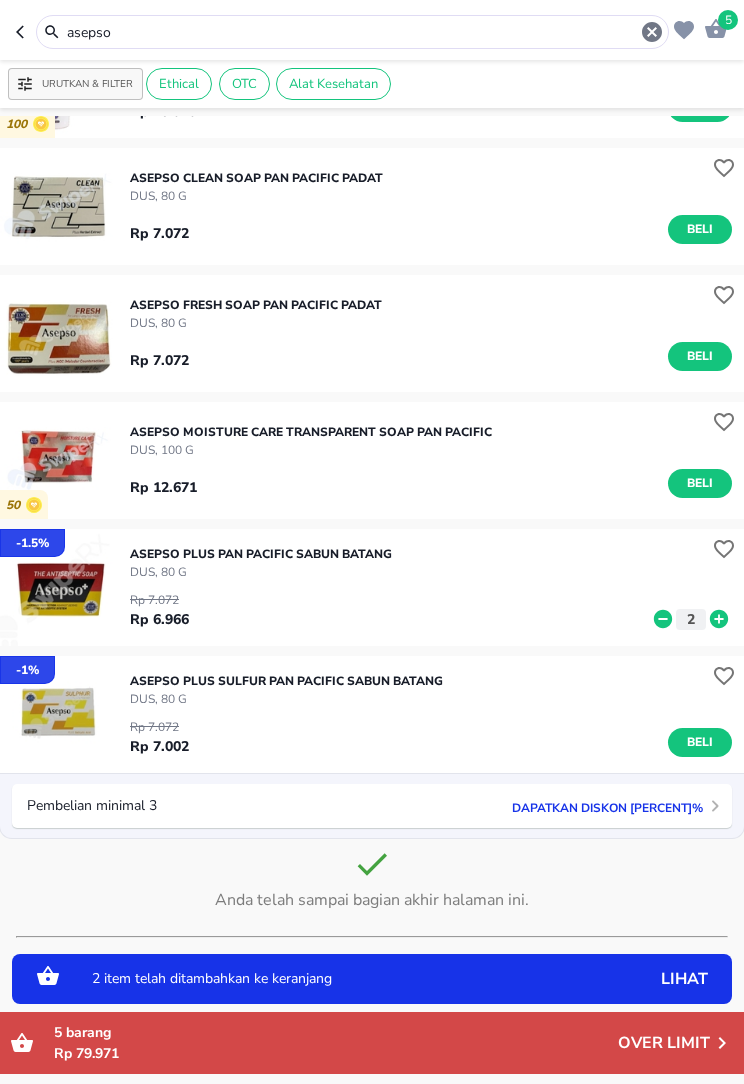 click 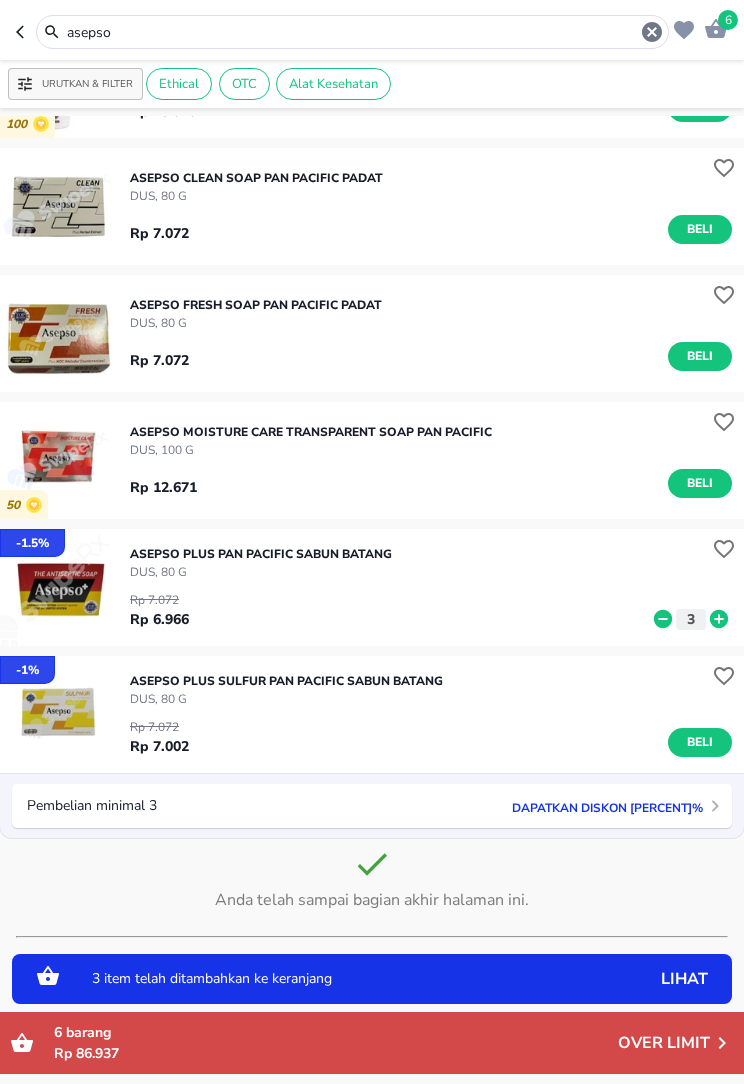 click 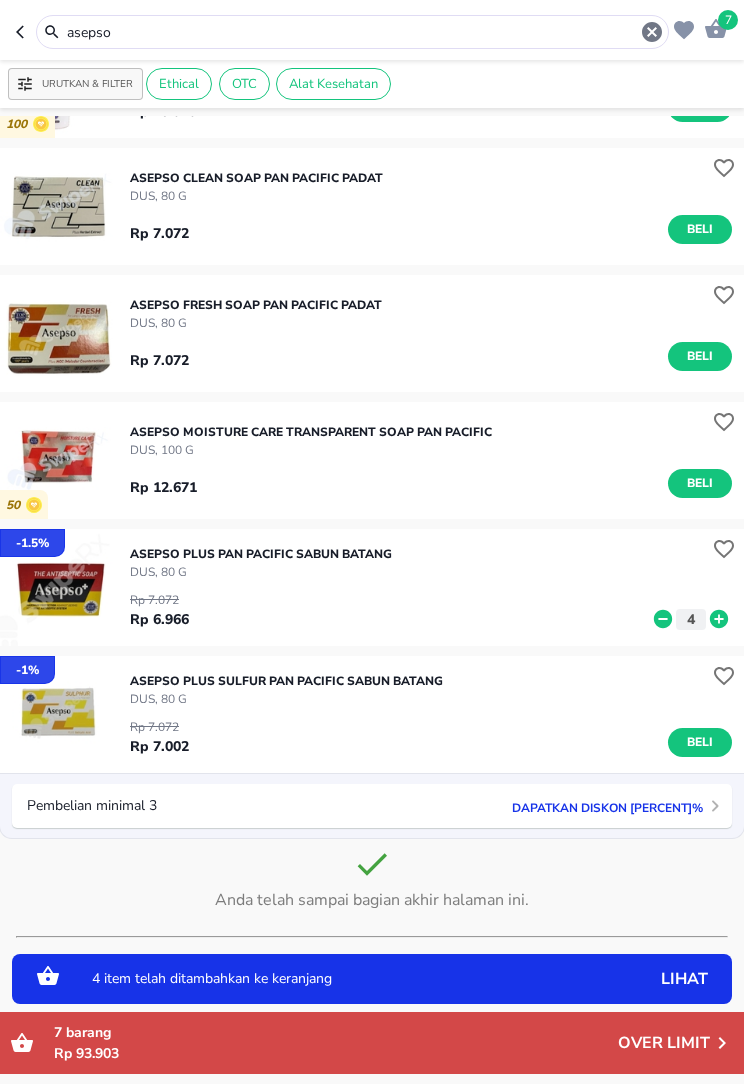 click 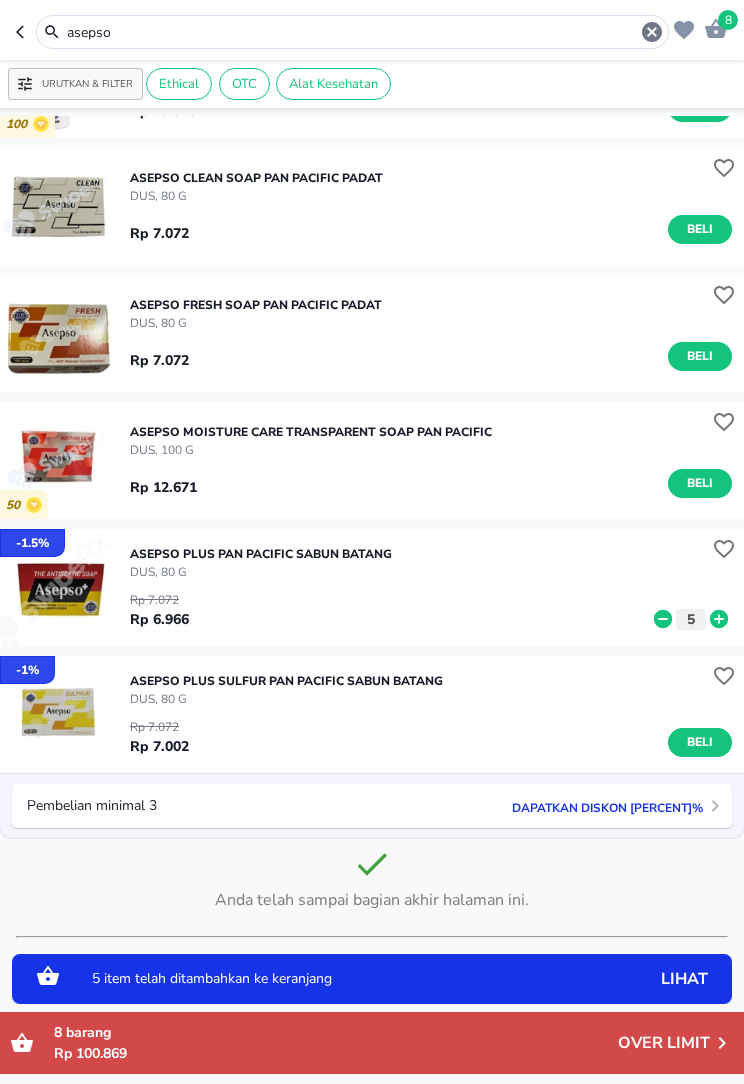 click 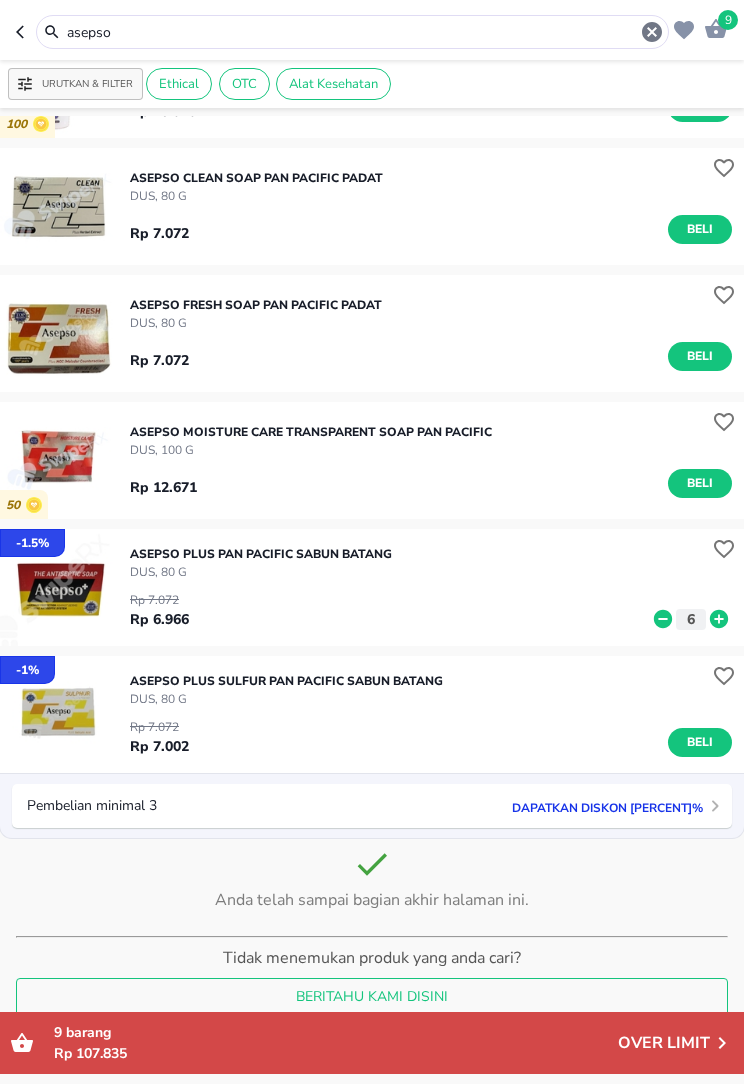 click 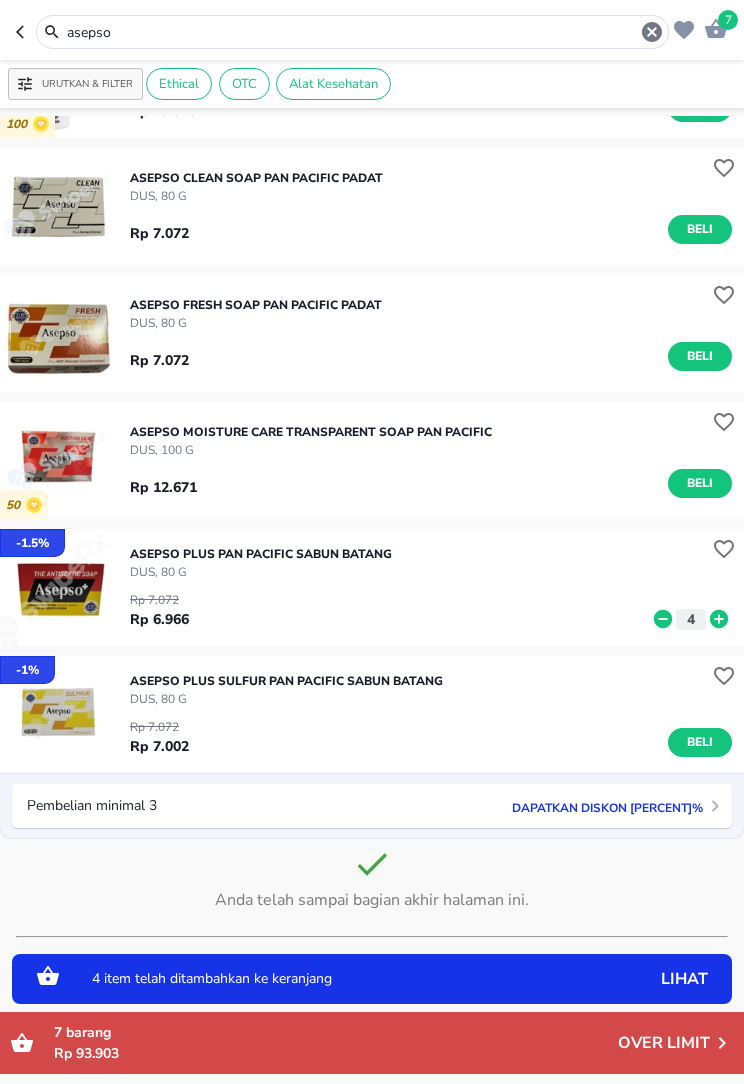 click 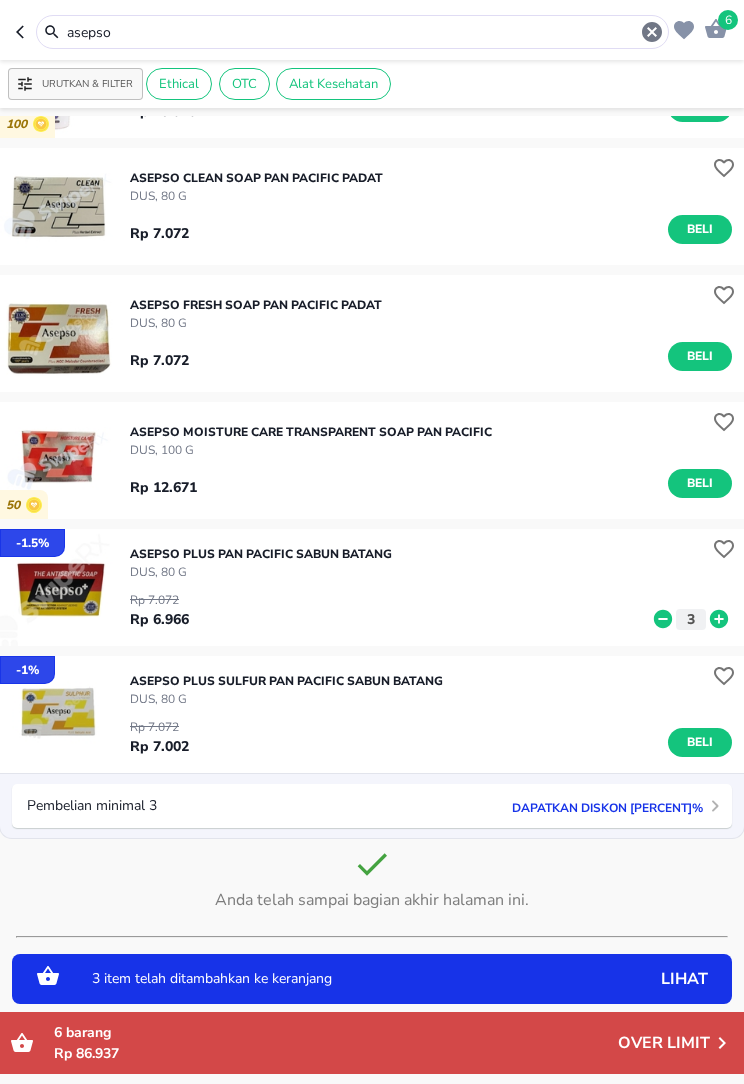 click 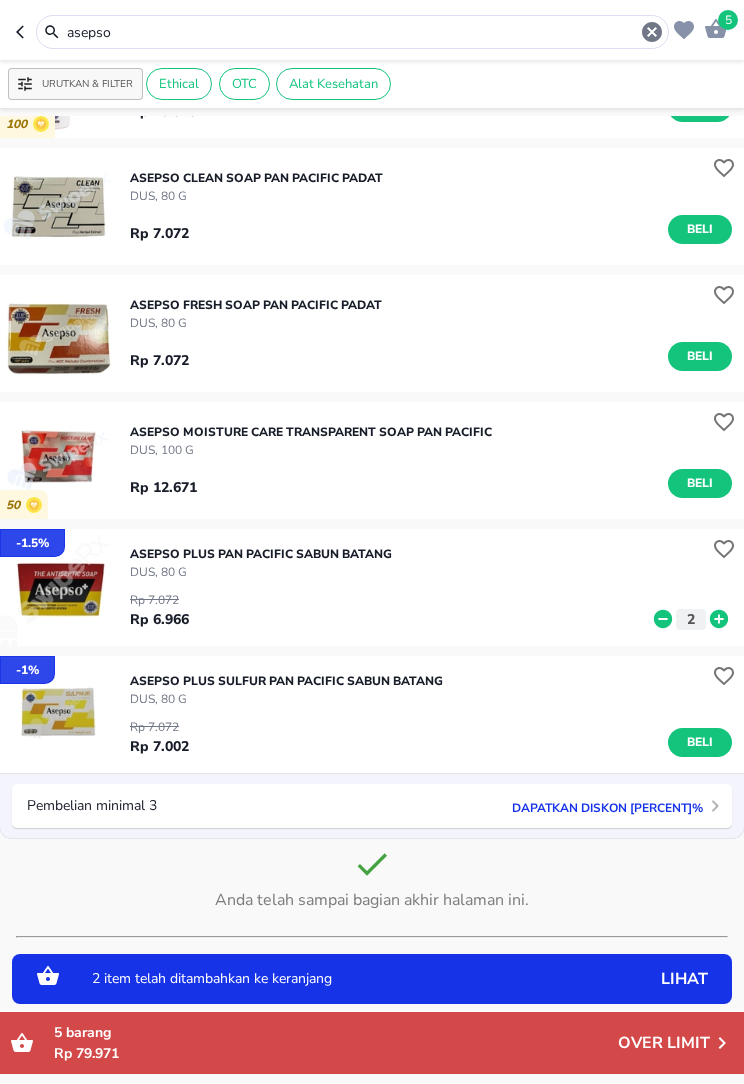 click 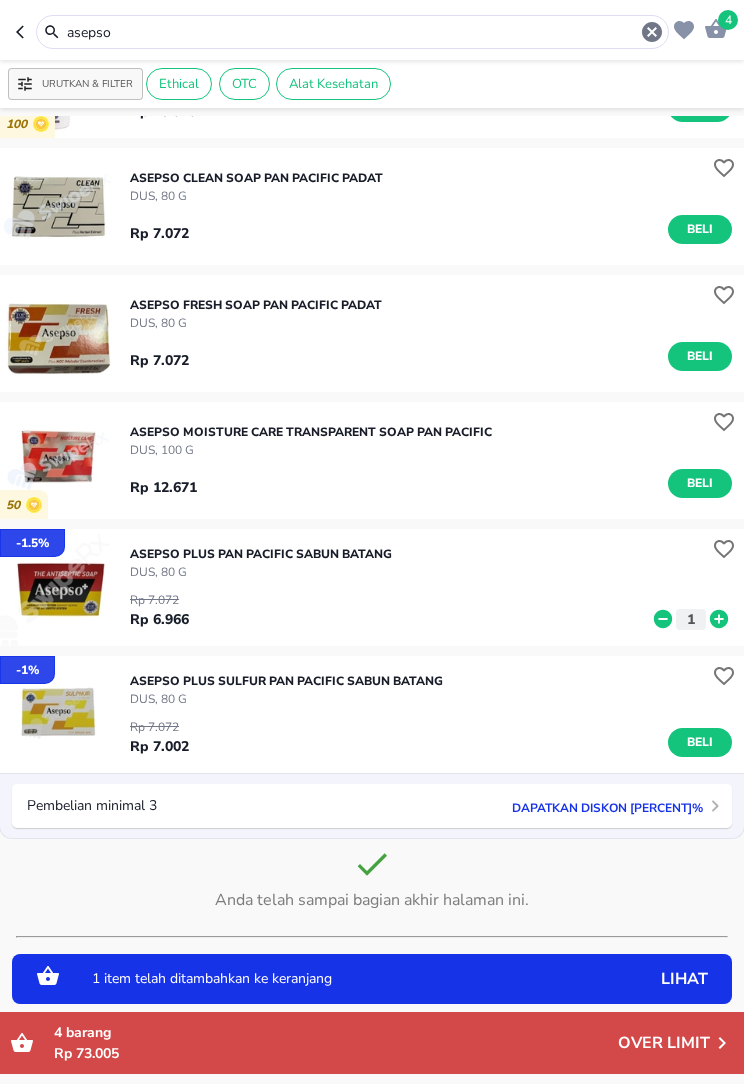 click 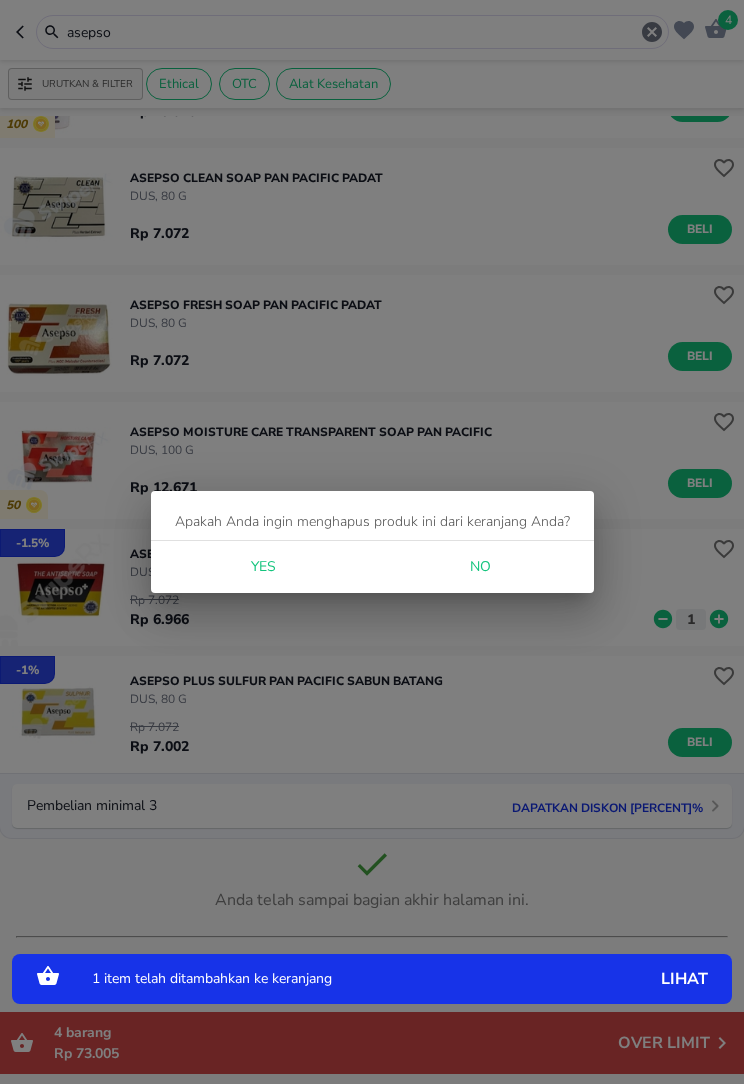 click on "Yes" at bounding box center (263, 567) 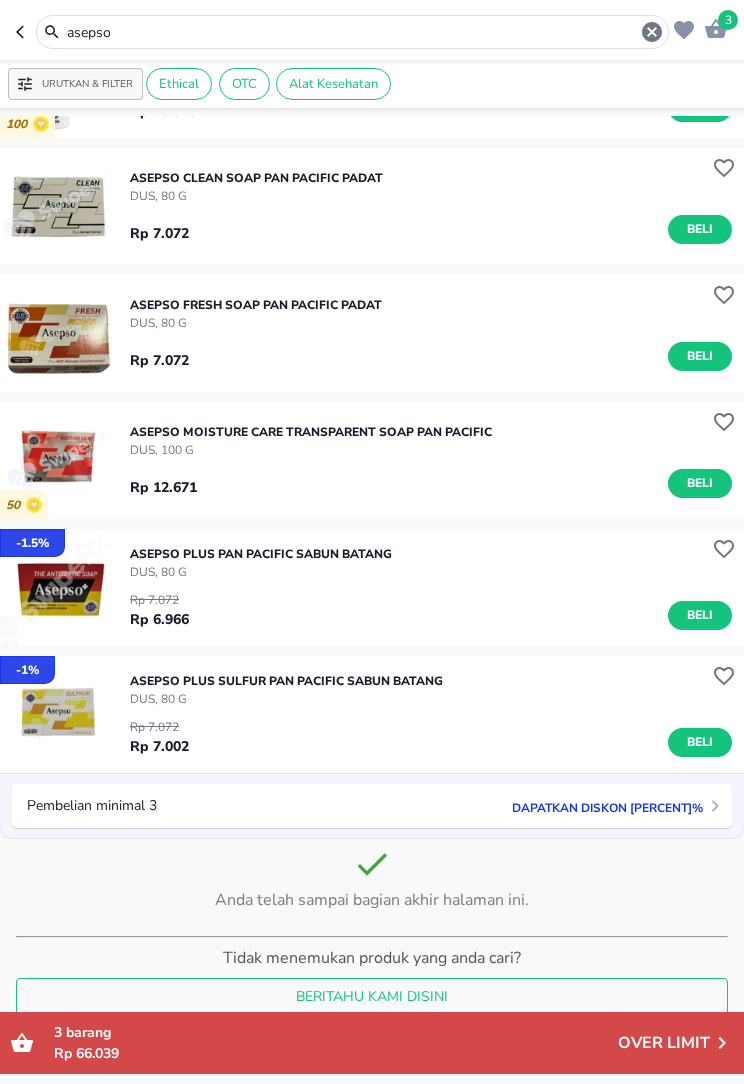 click on "3 asepso" at bounding box center (372, 30) 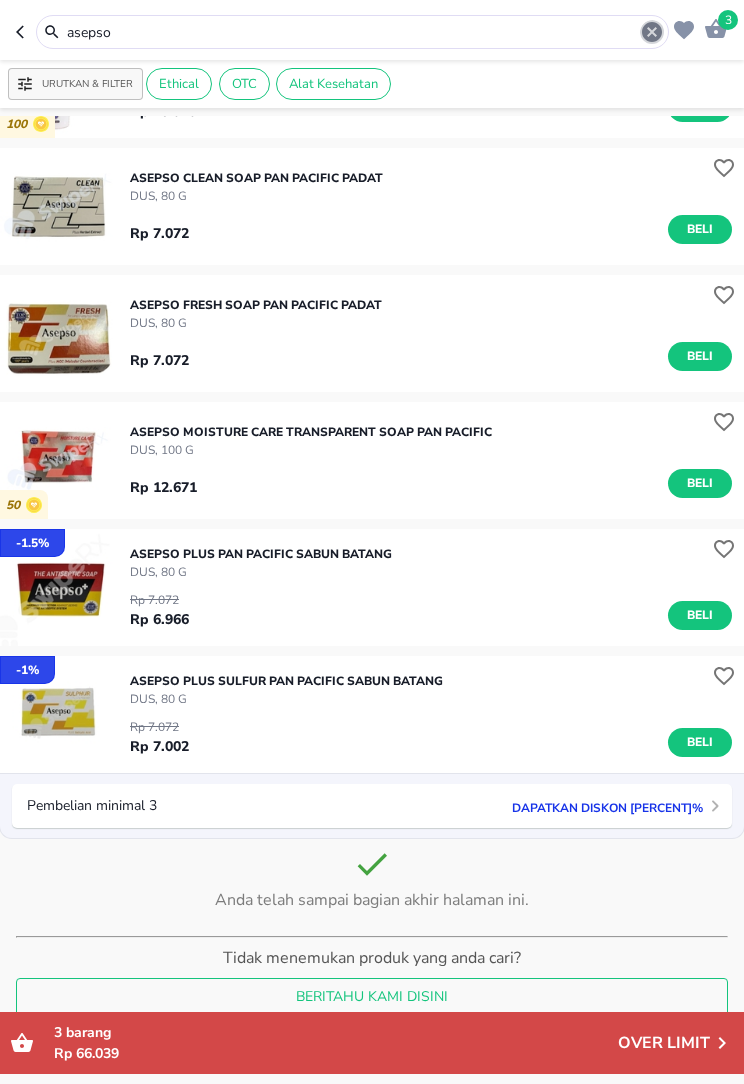 click 